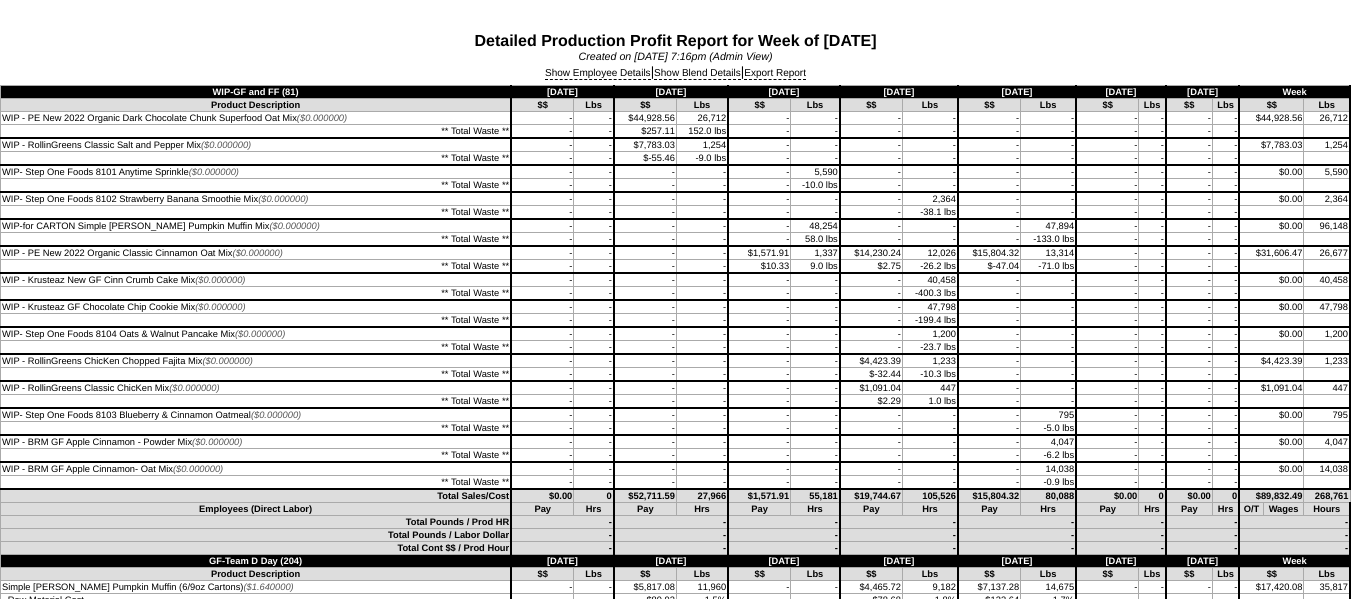 scroll, scrollTop: 0, scrollLeft: 0, axis: both 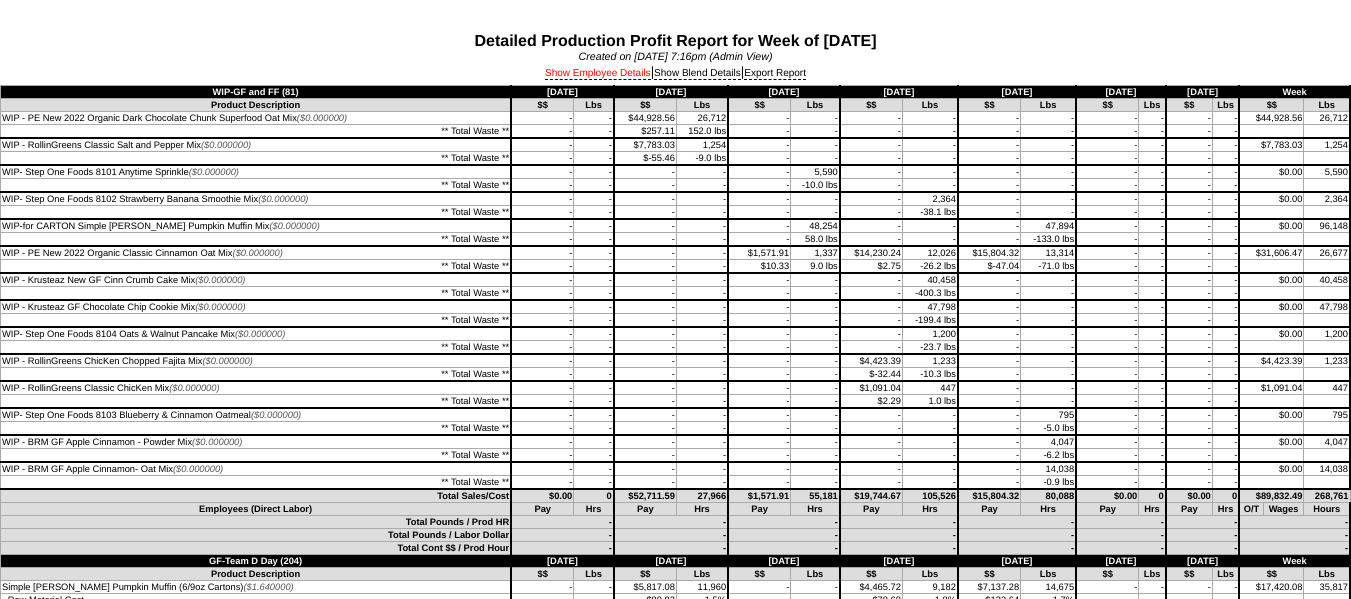 click on "Show Employee Details" at bounding box center [598, 74] 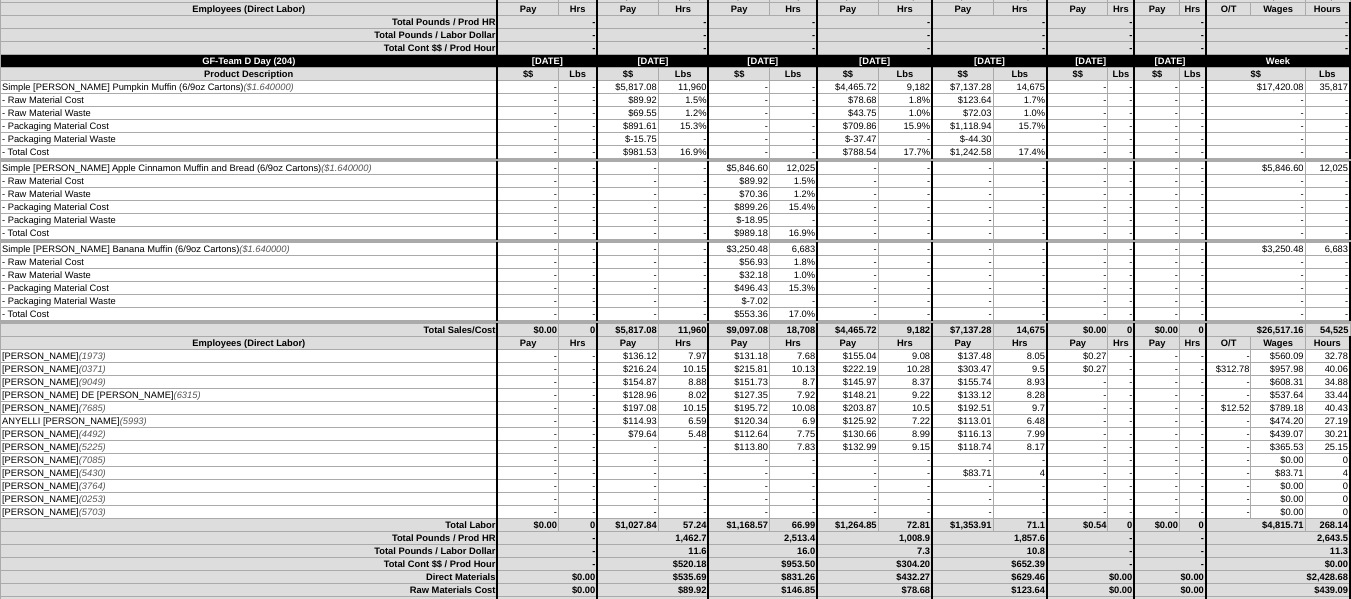 scroll, scrollTop: 0, scrollLeft: 0, axis: both 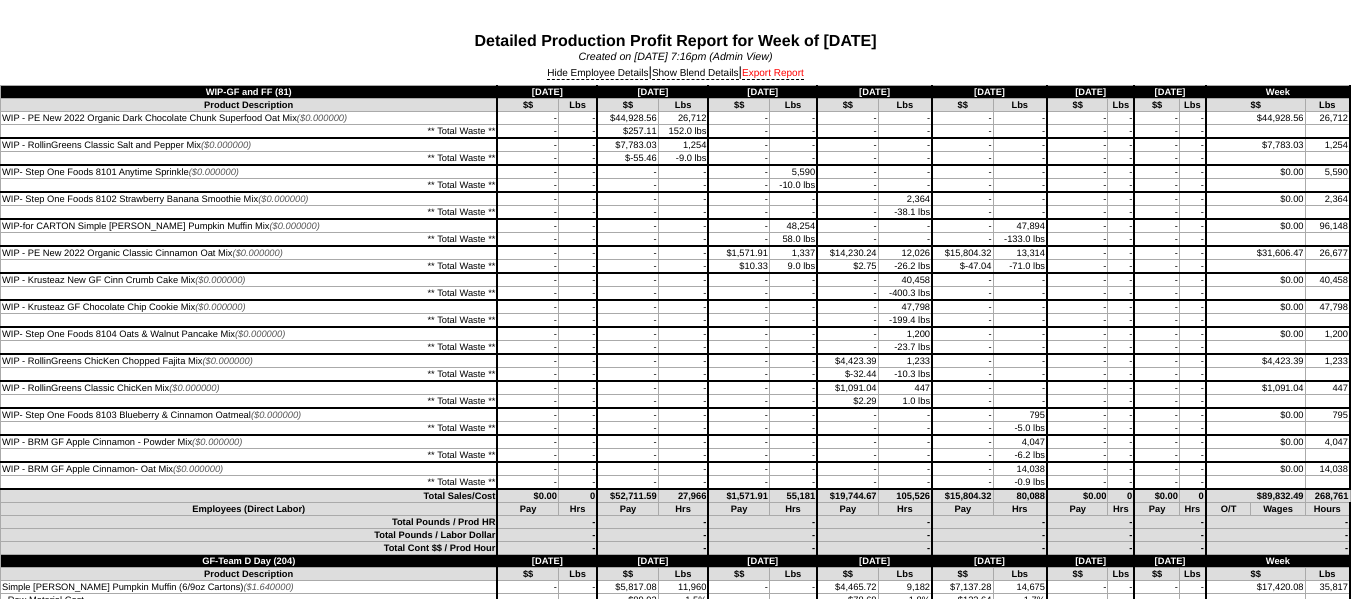 click on "Export Report" at bounding box center [773, 74] 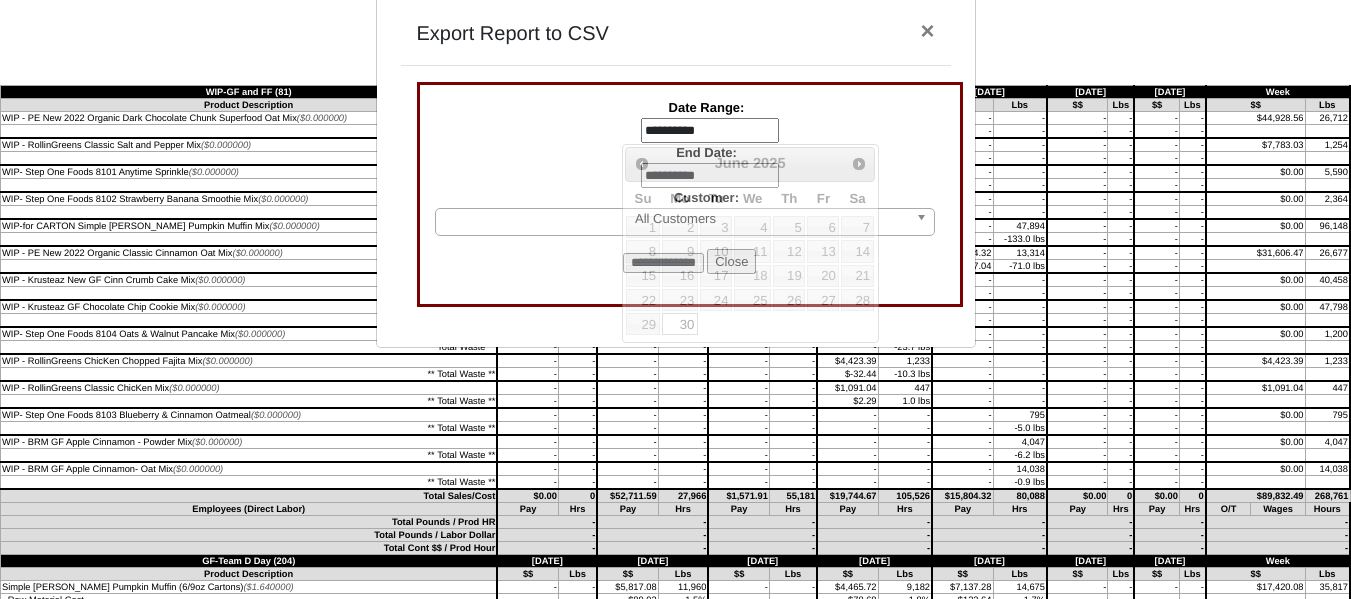 click on "**********" at bounding box center [710, 131] 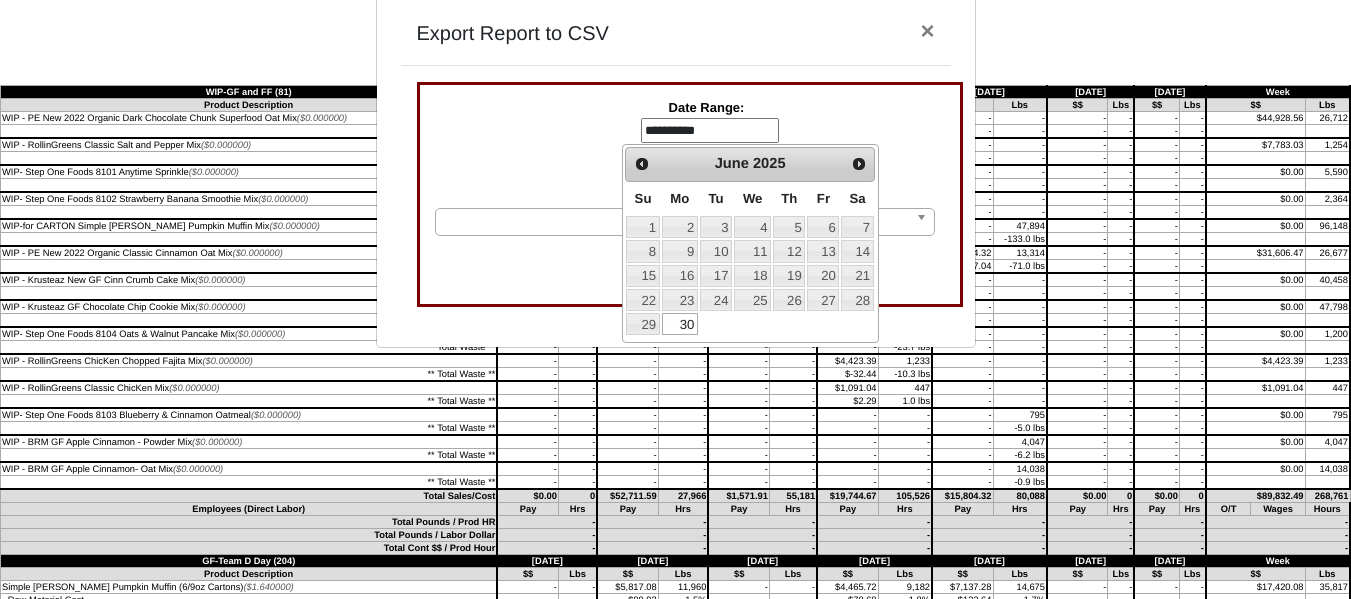 click on "Prev Next June   2025" at bounding box center [749, 164] 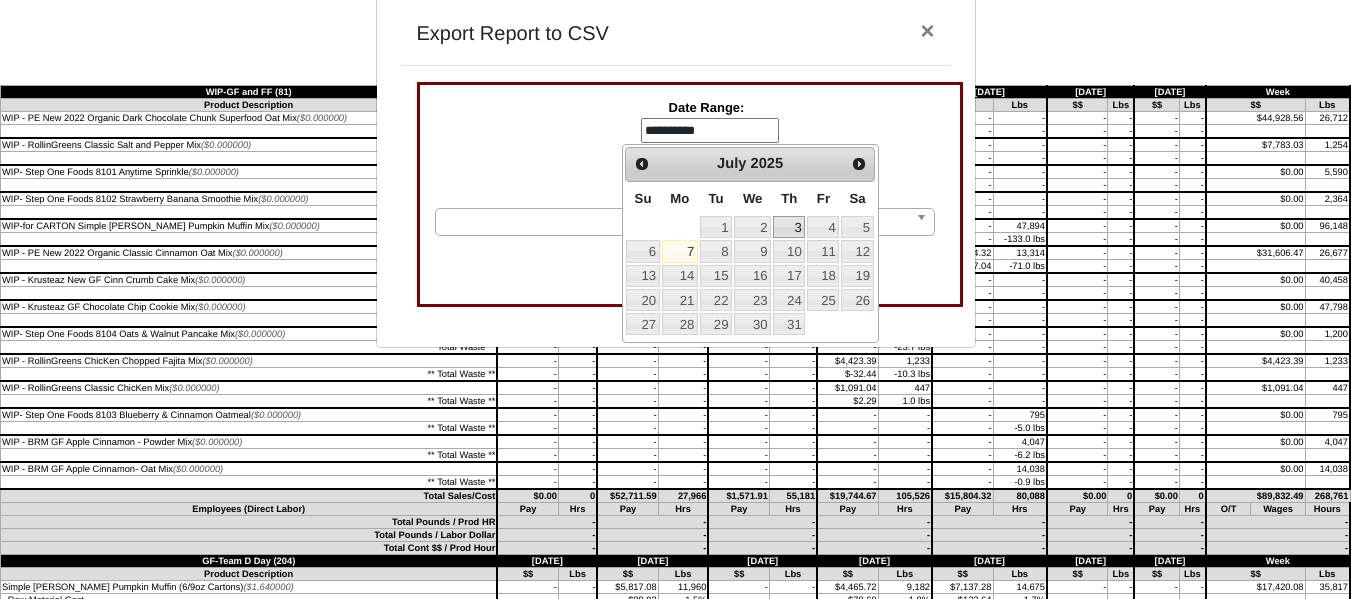 click on "3" at bounding box center (789, 227) 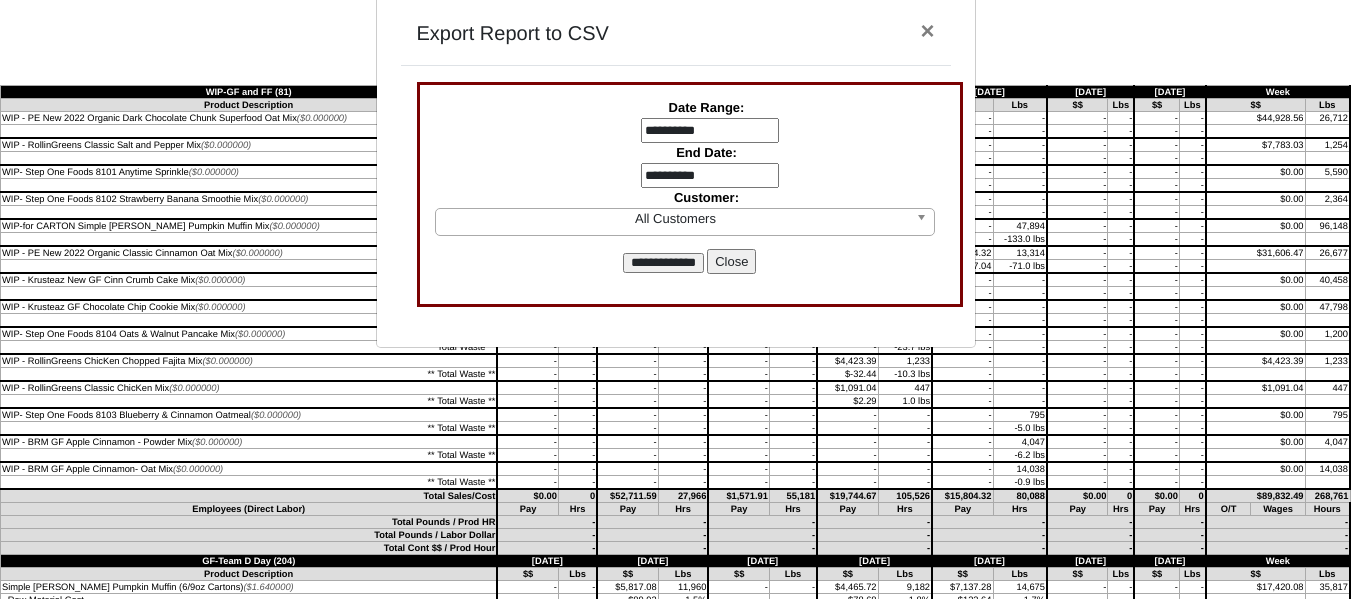 click on "End Date:" at bounding box center [709, 152] 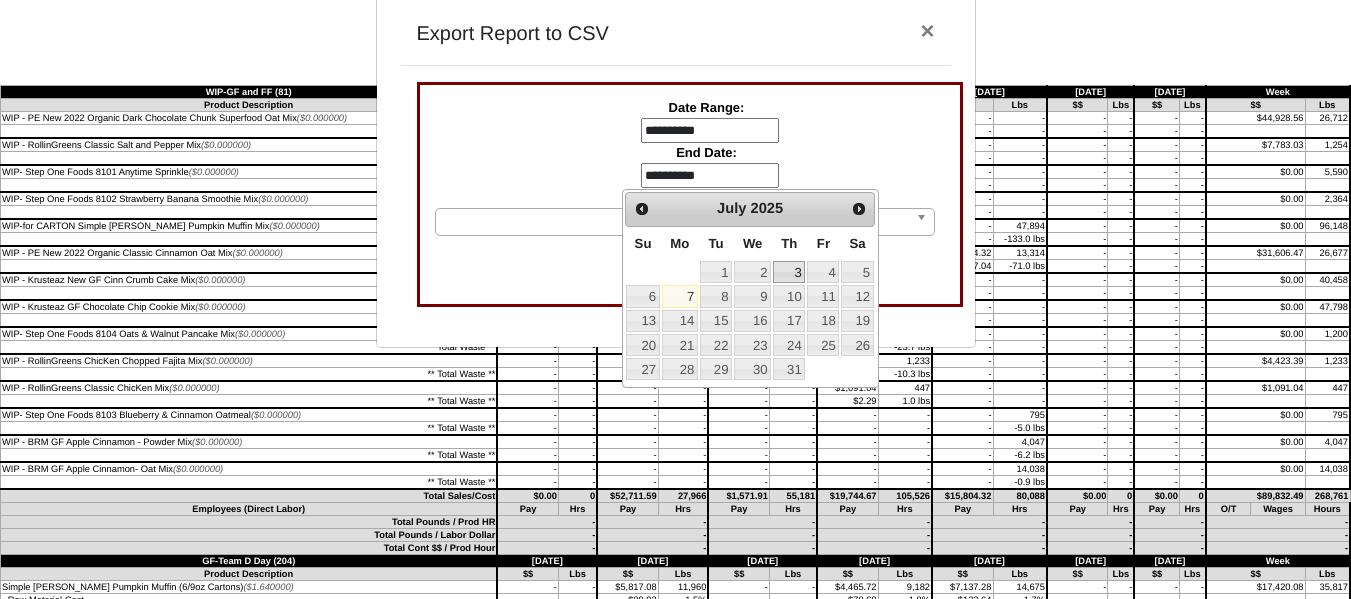 click on "3" at bounding box center [789, 272] 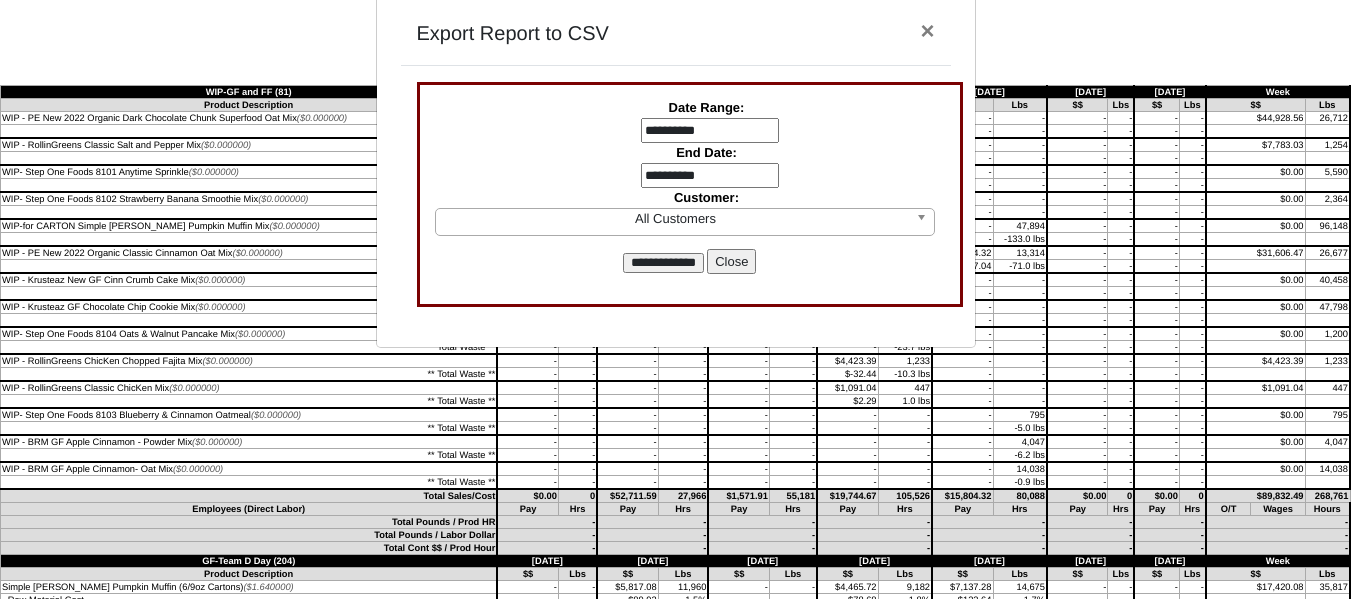 click on "**********" at bounding box center [663, 263] 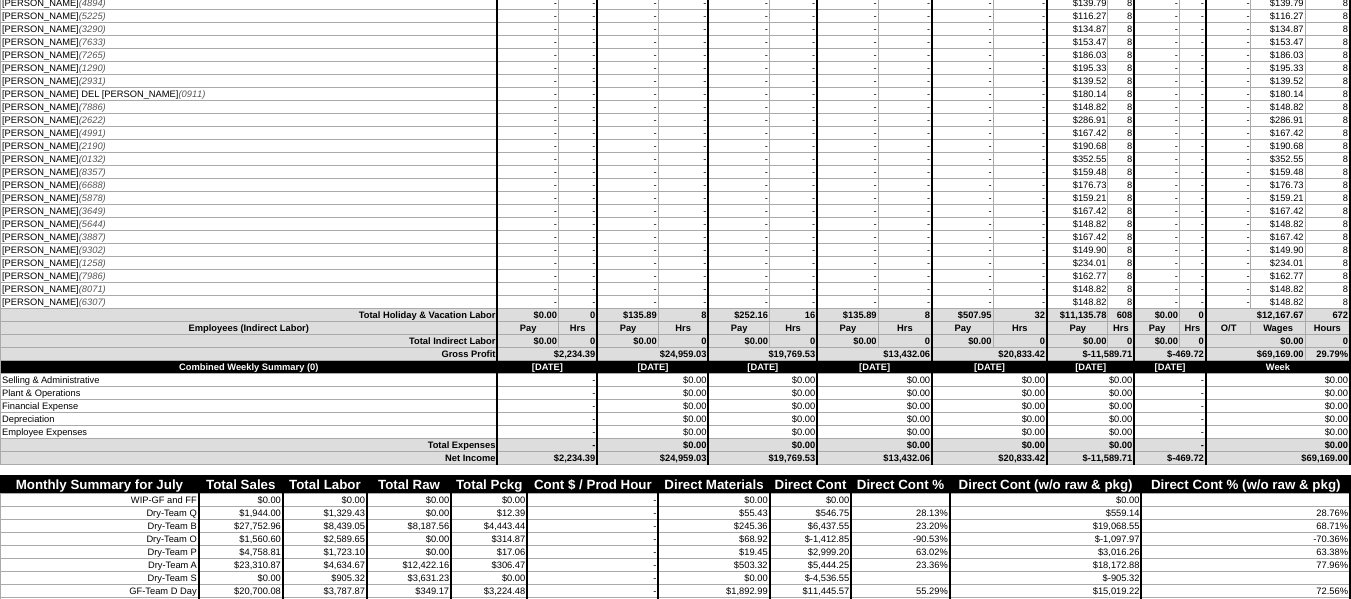 scroll, scrollTop: 8205, scrollLeft: 0, axis: vertical 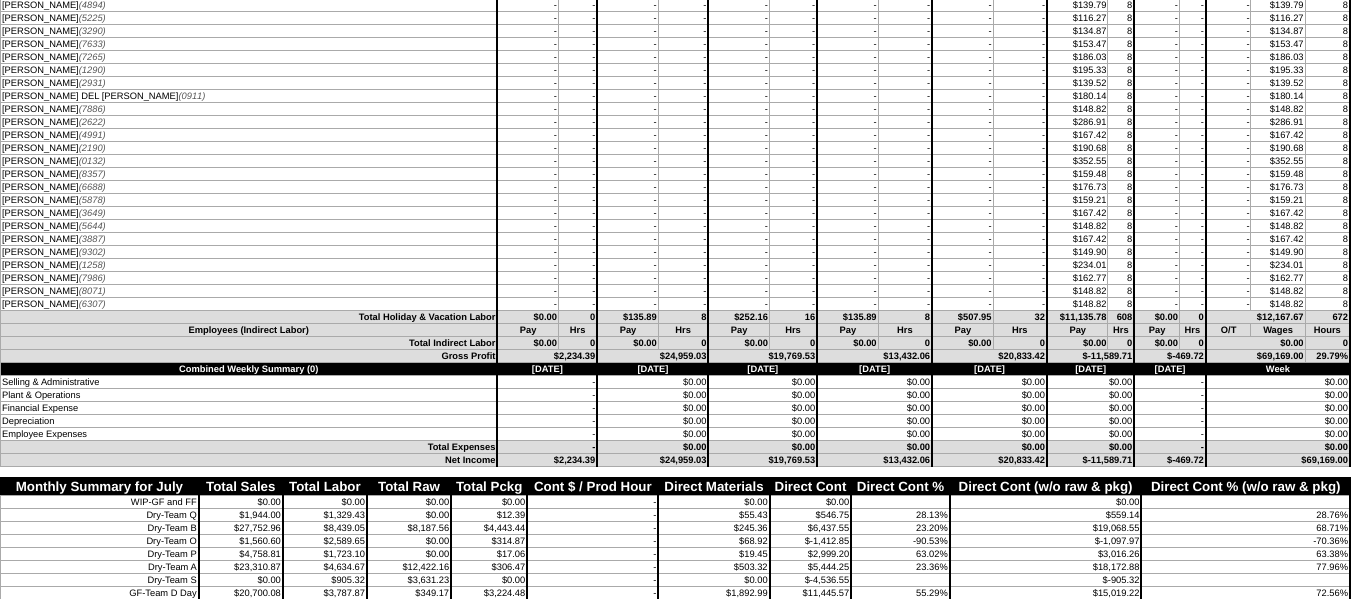 click on "-" at bounding box center (962, 291) 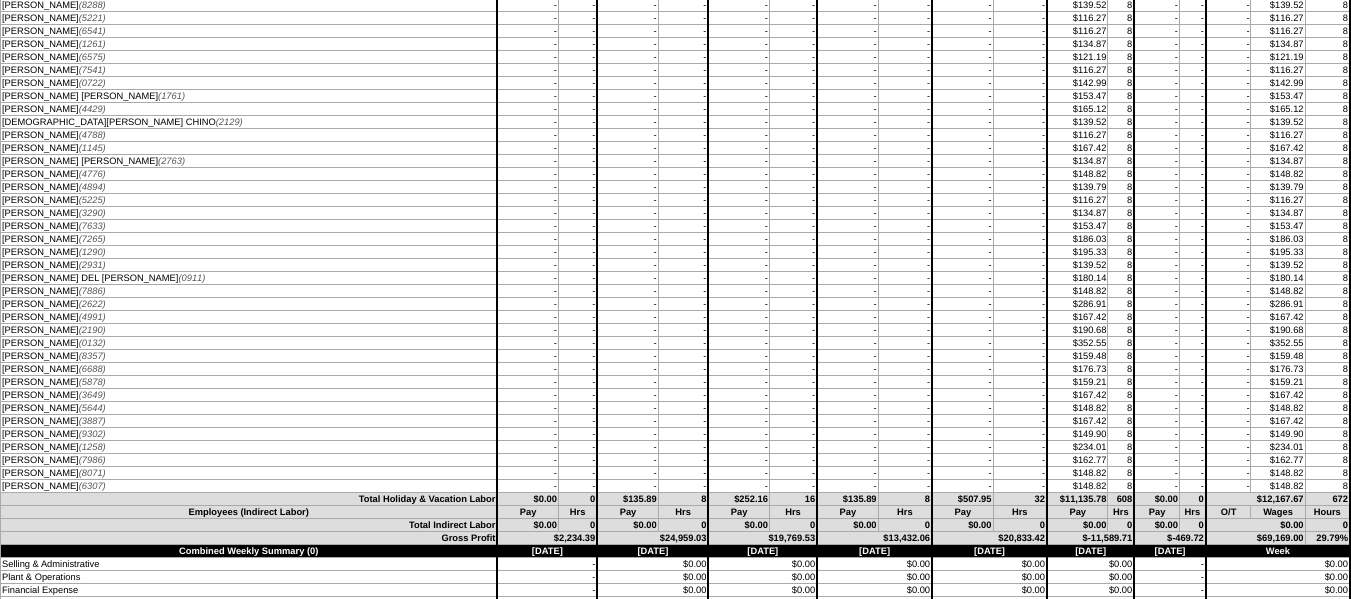 scroll, scrollTop: 8005, scrollLeft: 0, axis: vertical 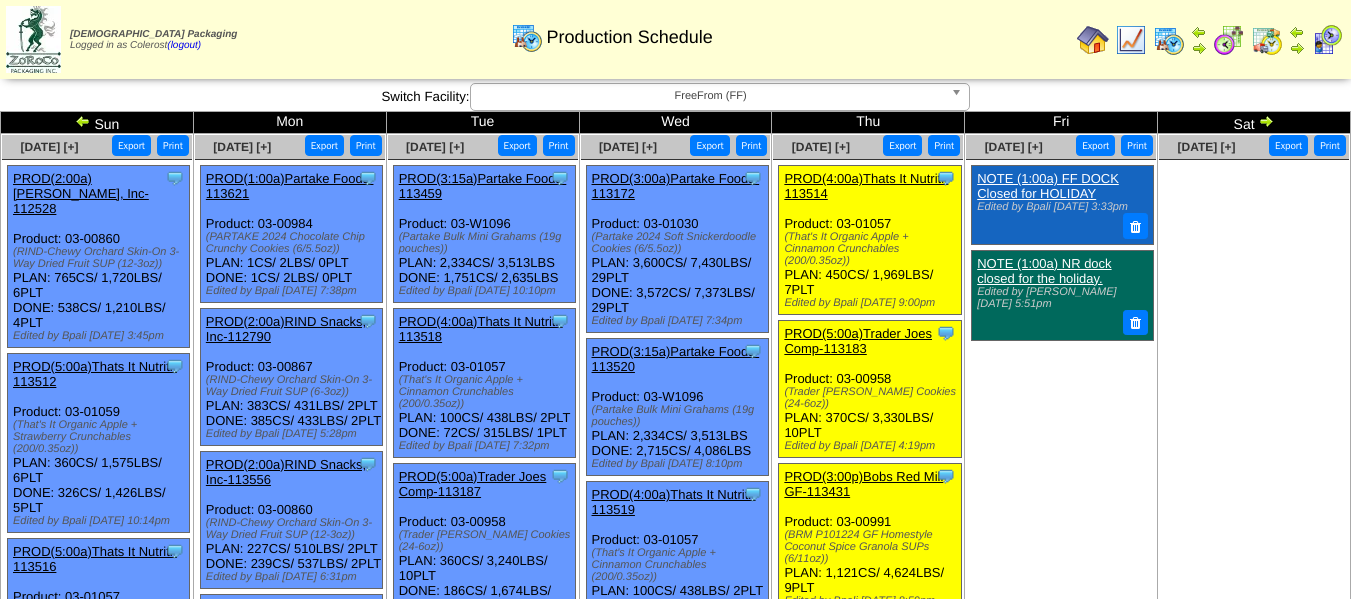click on "FreeFrom (FF)" at bounding box center [711, 96] 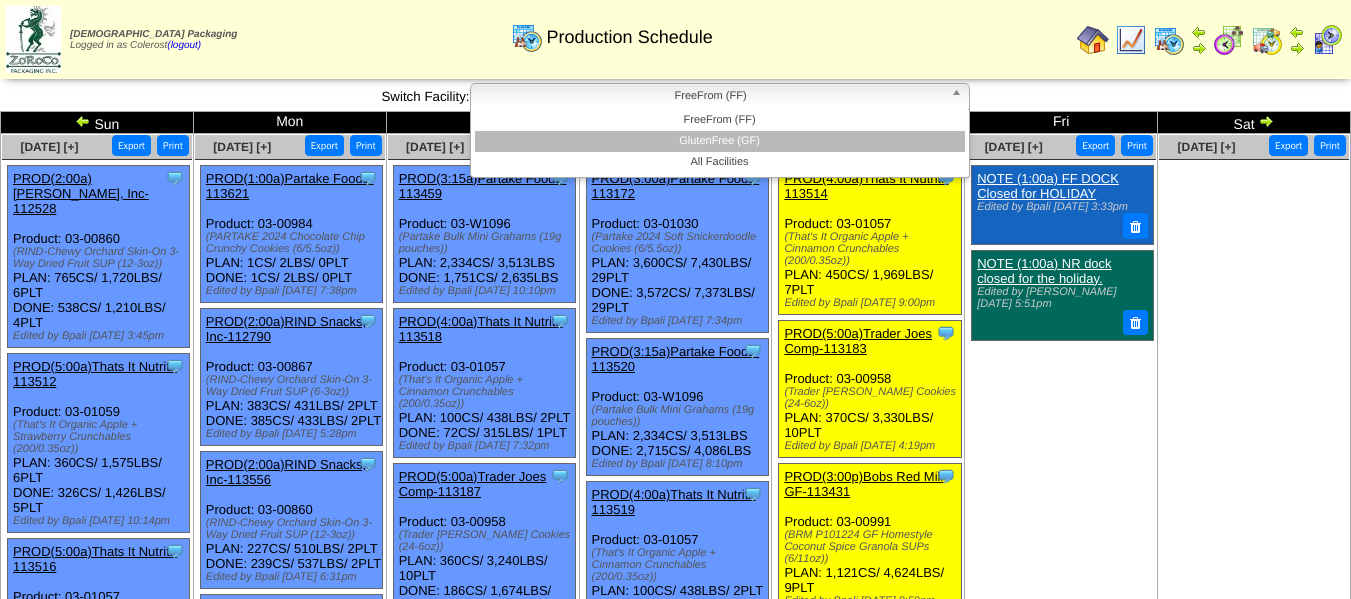 click on "GlutenFree (GF)" at bounding box center (720, 141) 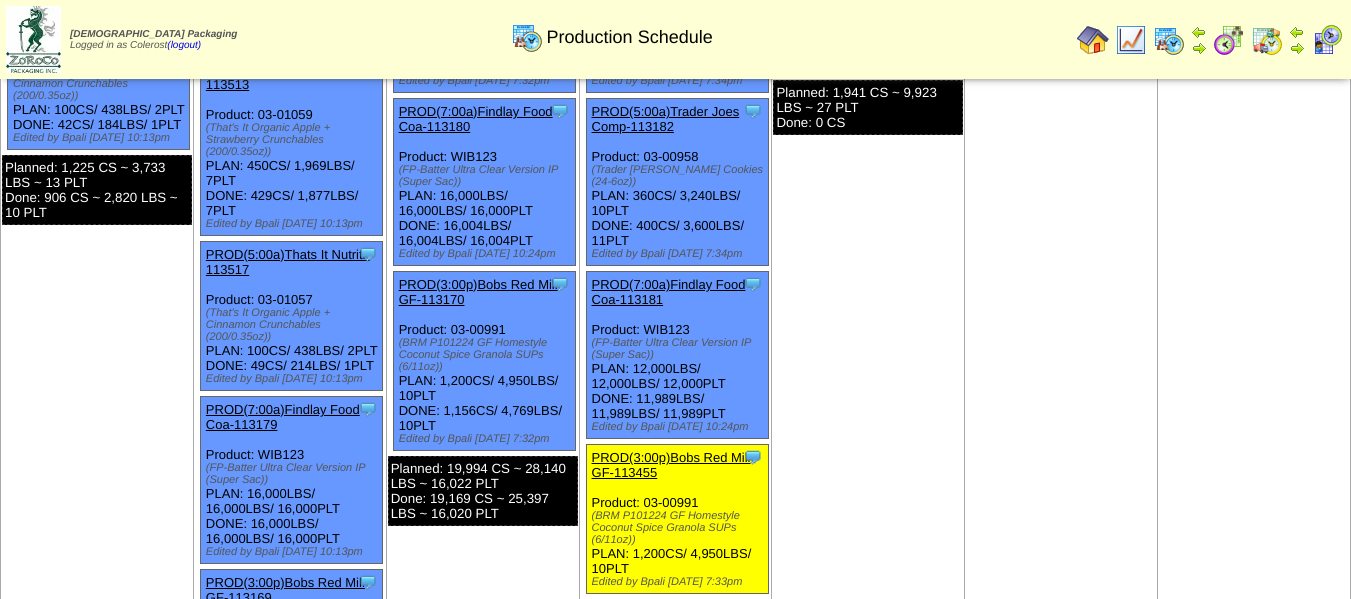scroll, scrollTop: 100, scrollLeft: 0, axis: vertical 